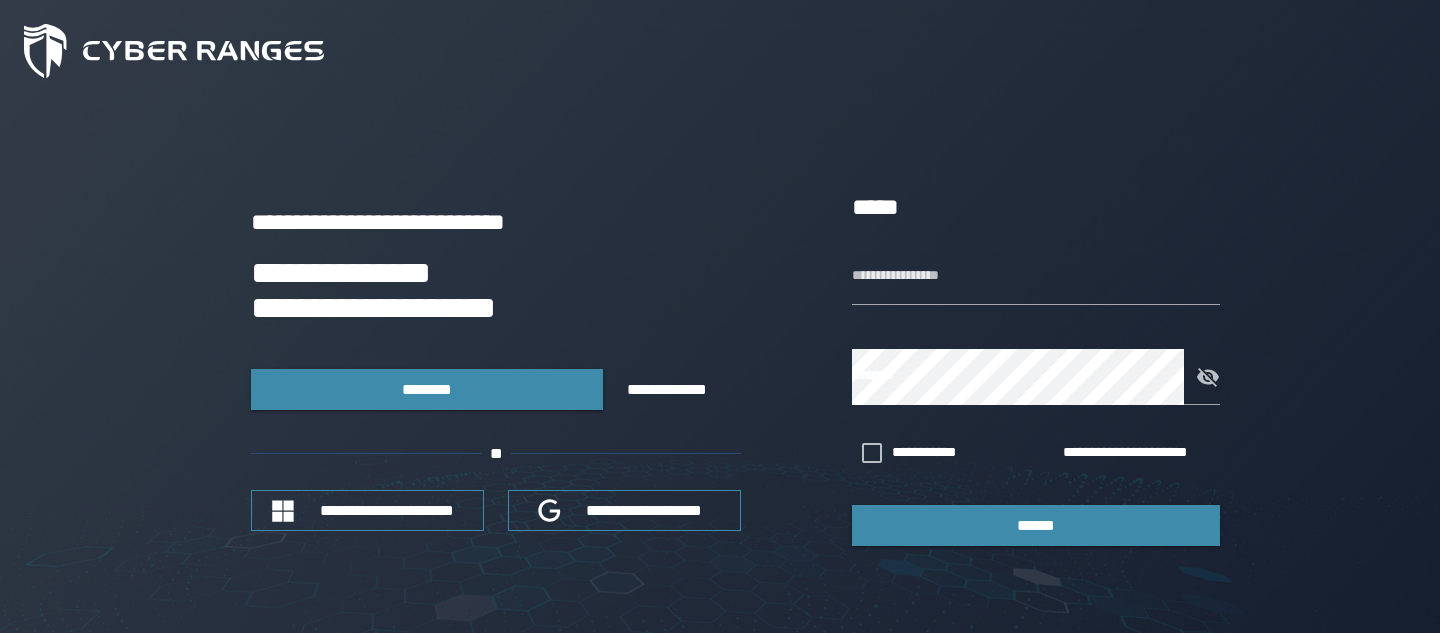 scroll, scrollTop: 0, scrollLeft: 0, axis: both 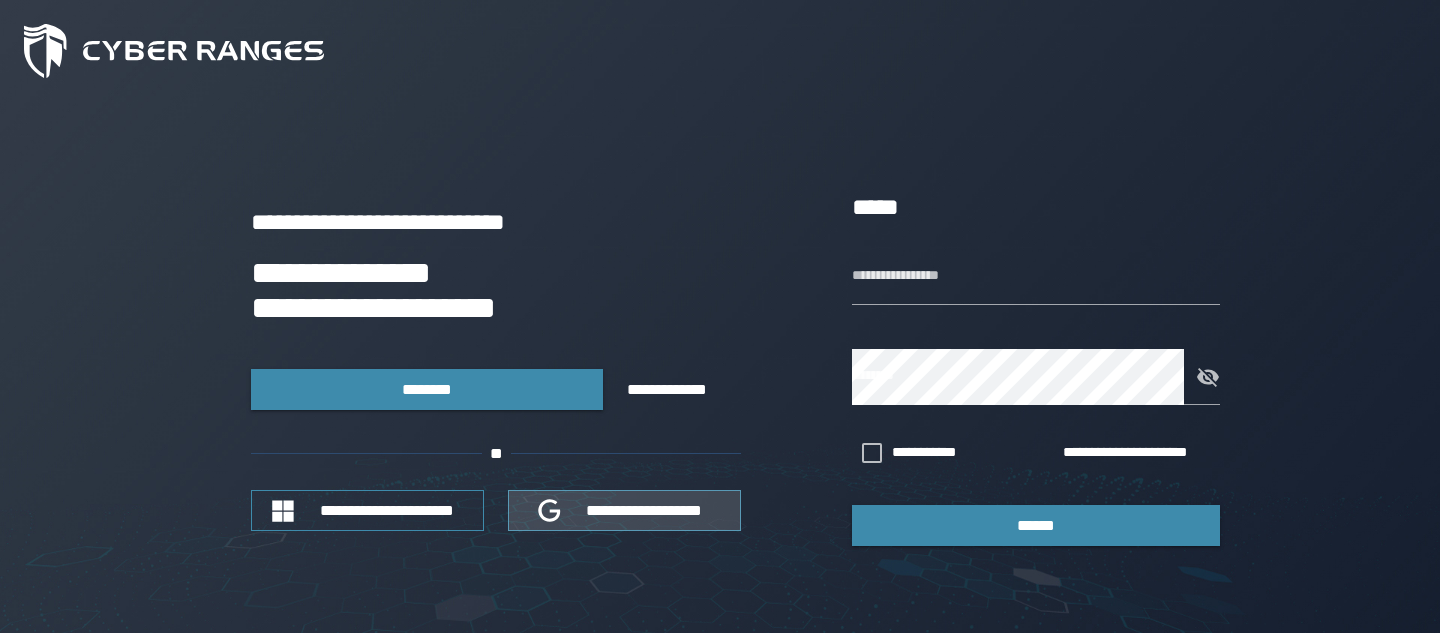 click on "**********" at bounding box center [645, 510] 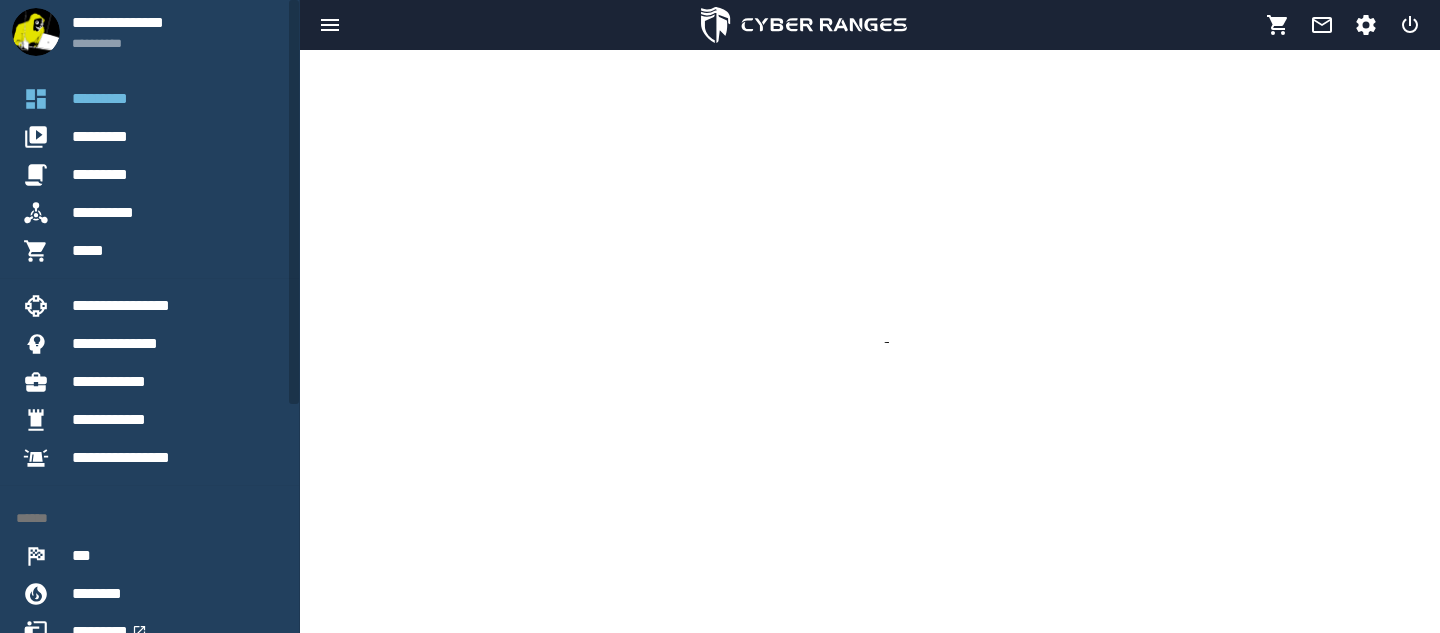 scroll, scrollTop: 0, scrollLeft: 0, axis: both 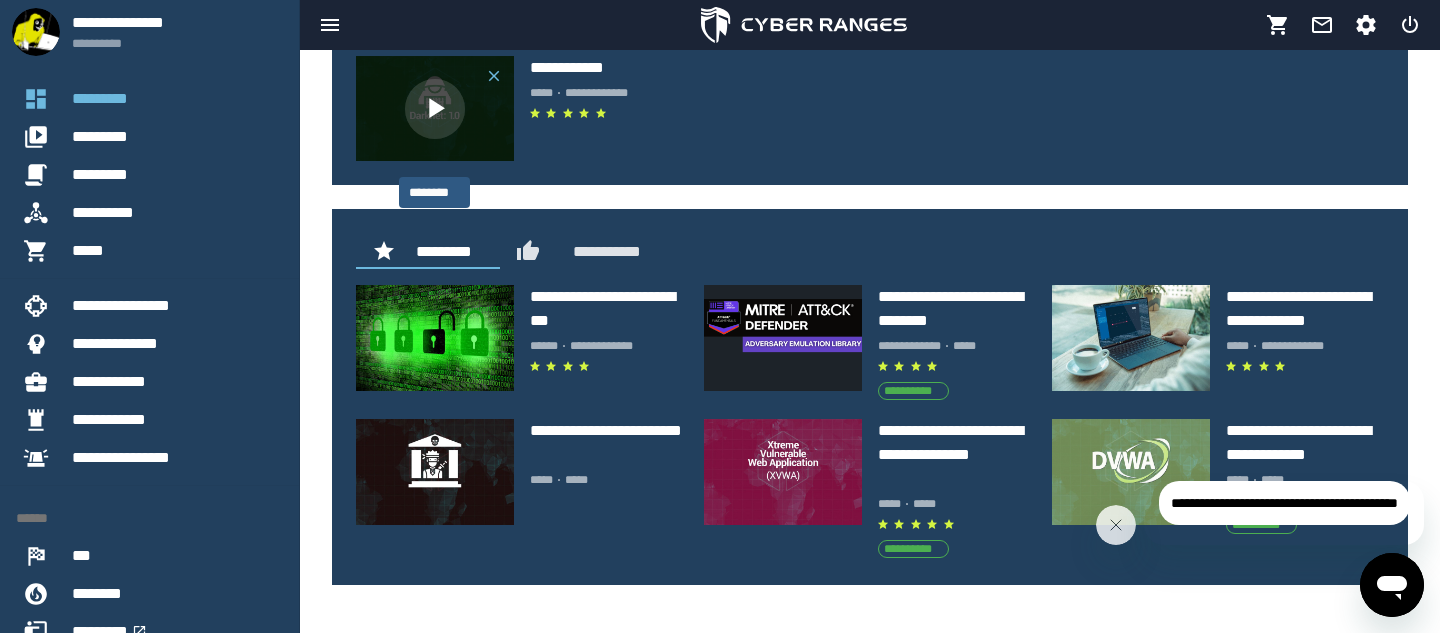 click at bounding box center [435, 109] 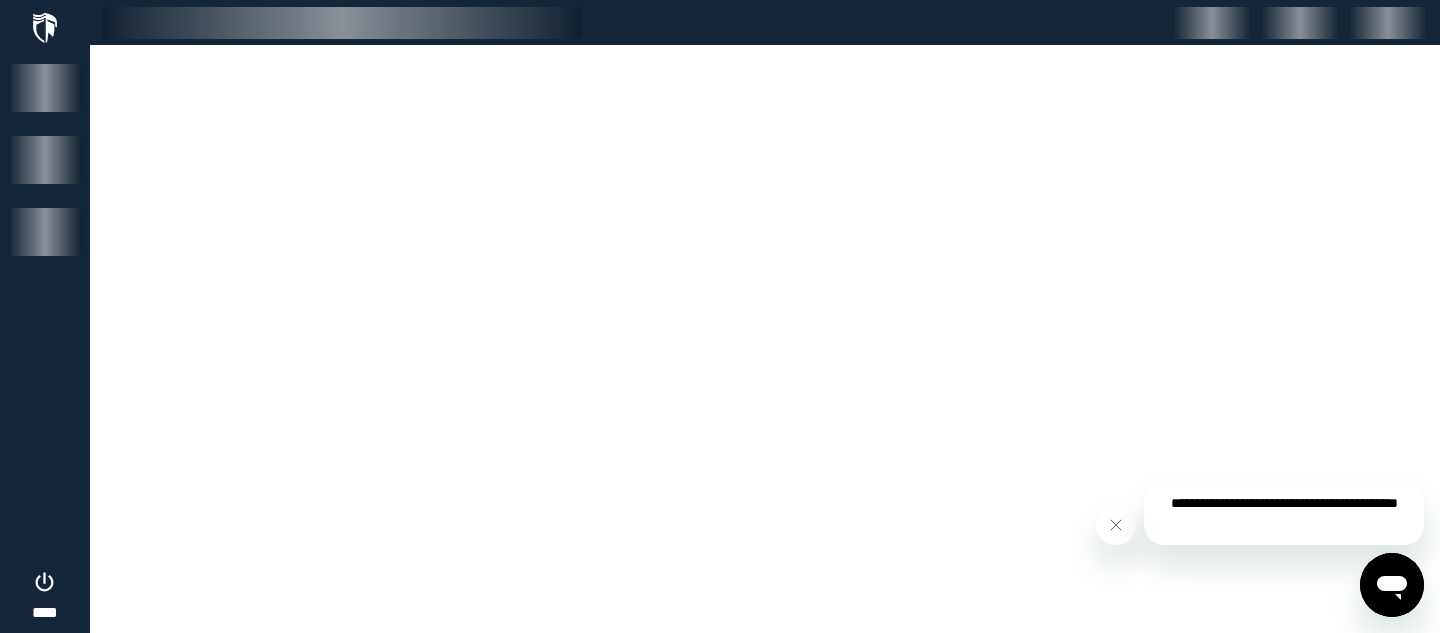 scroll, scrollTop: 0, scrollLeft: 0, axis: both 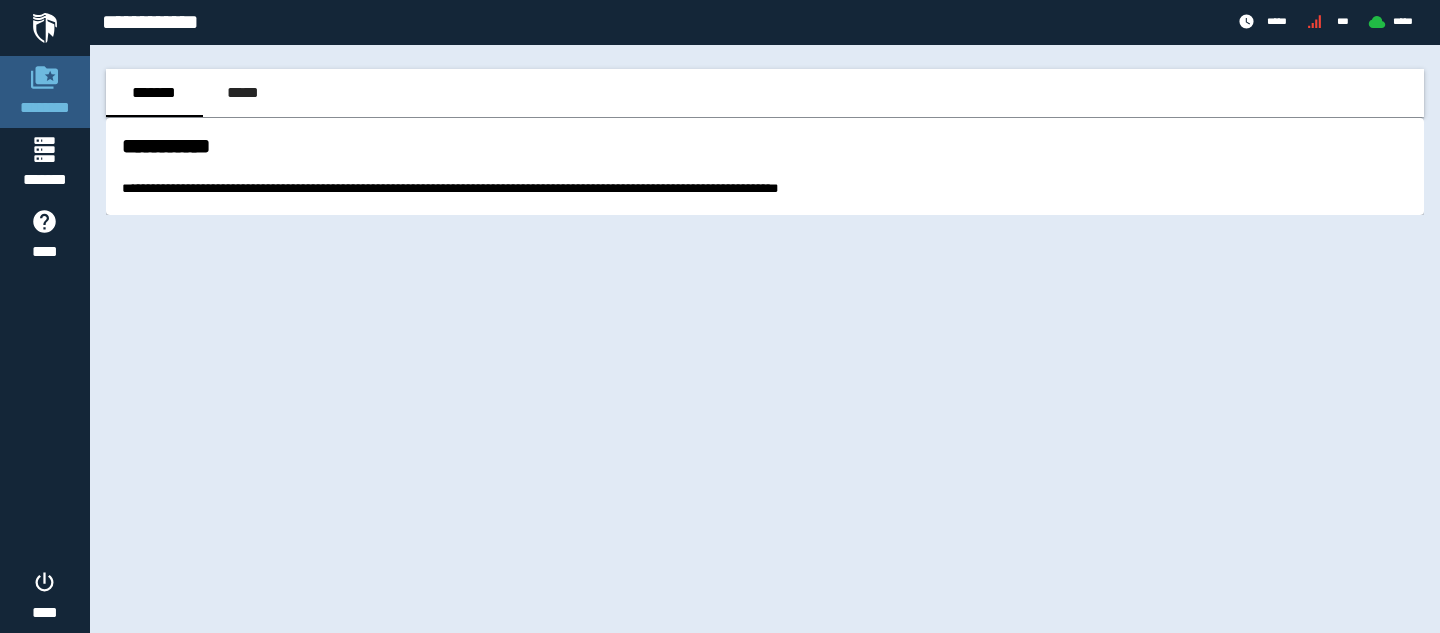 drag, startPoint x: 200, startPoint y: 168, endPoint x: 617, endPoint y: 173, distance: 417.02997 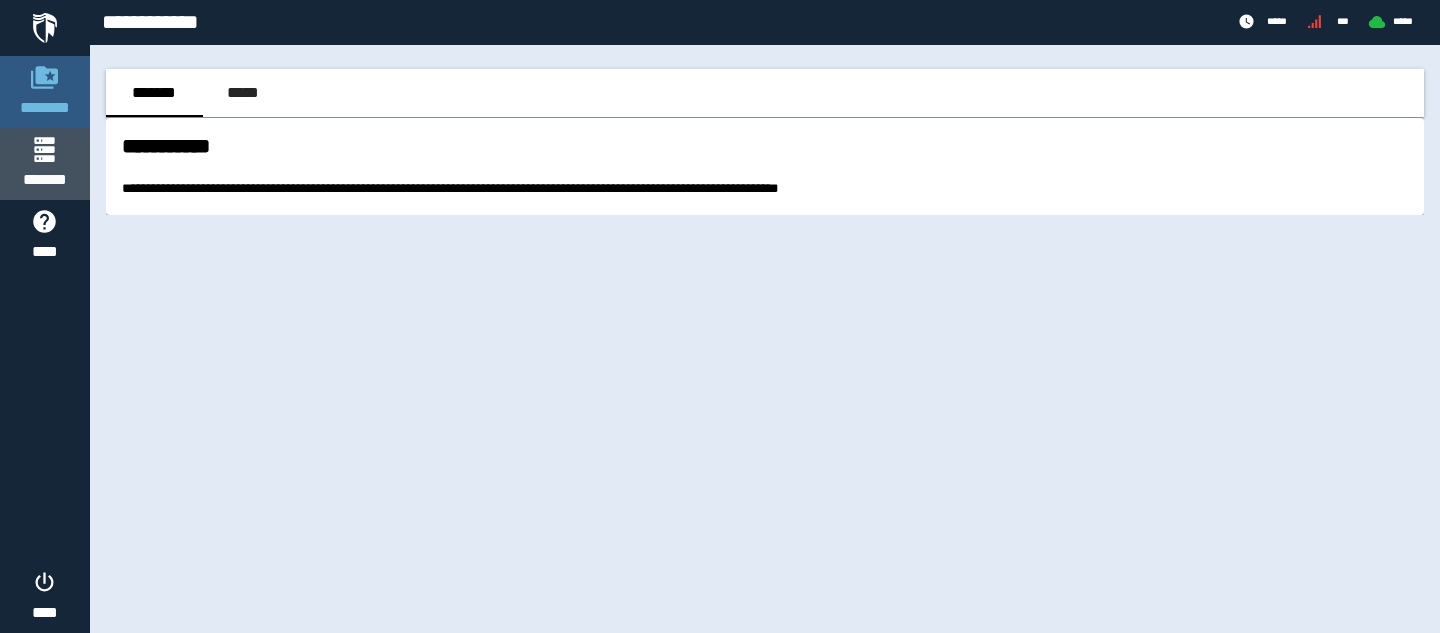 click 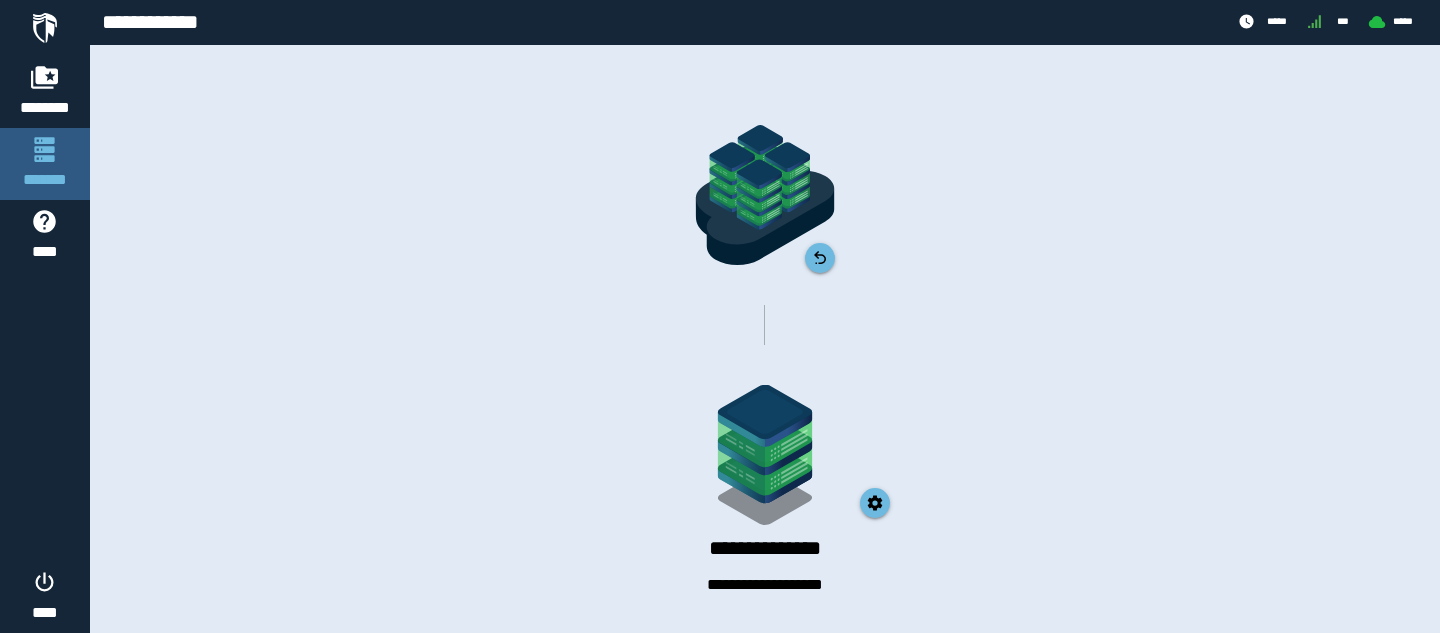 scroll, scrollTop: 9, scrollLeft: 0, axis: vertical 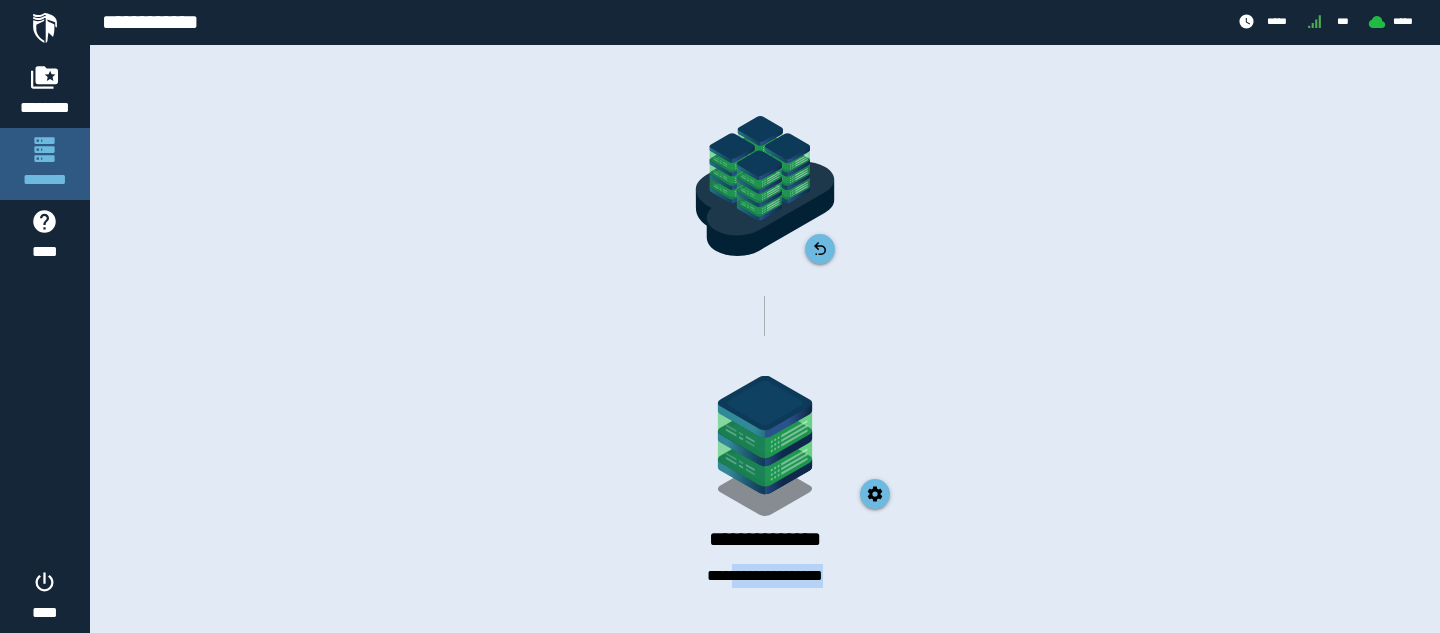 drag, startPoint x: 717, startPoint y: 574, endPoint x: 863, endPoint y: 569, distance: 146.08559 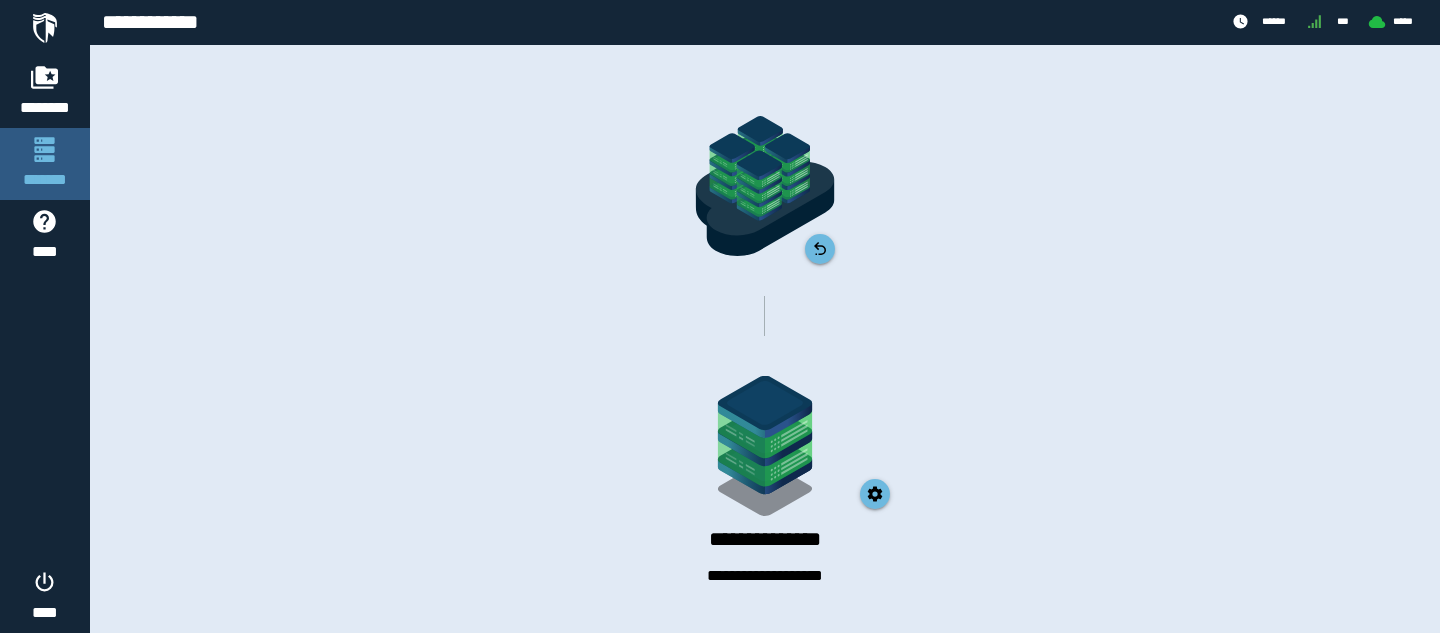 click on "**********" 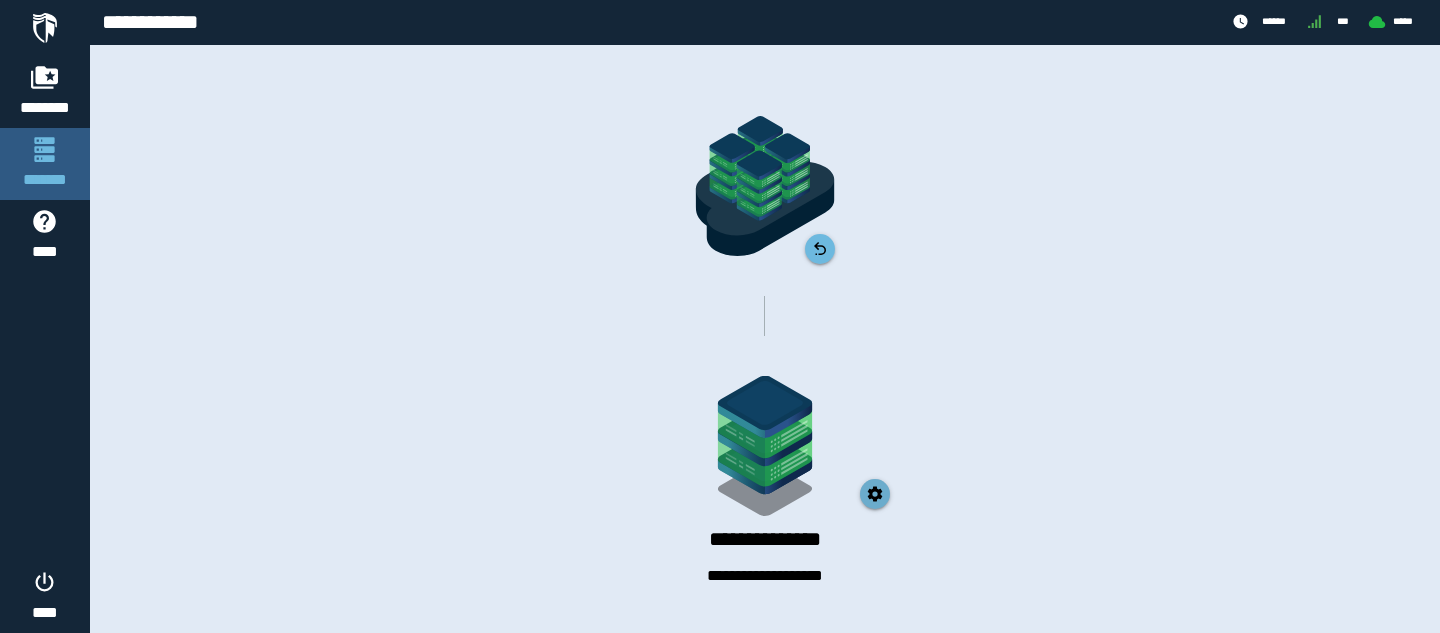 click 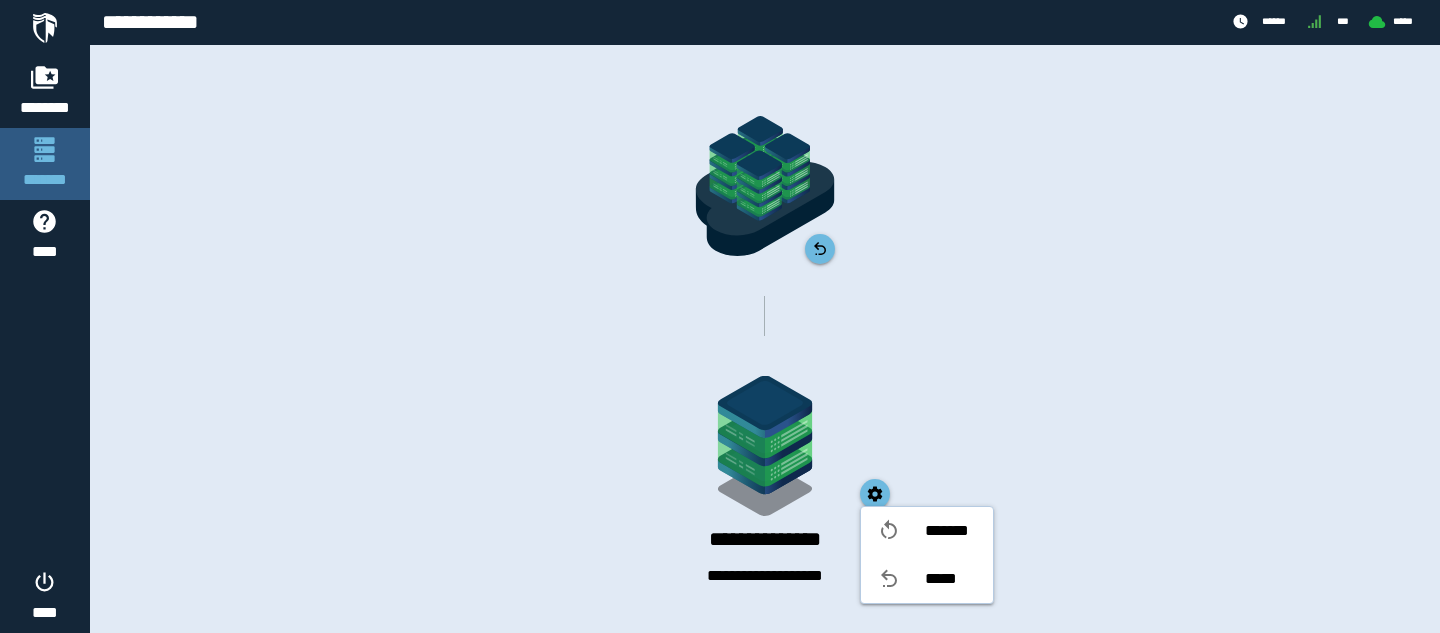 click 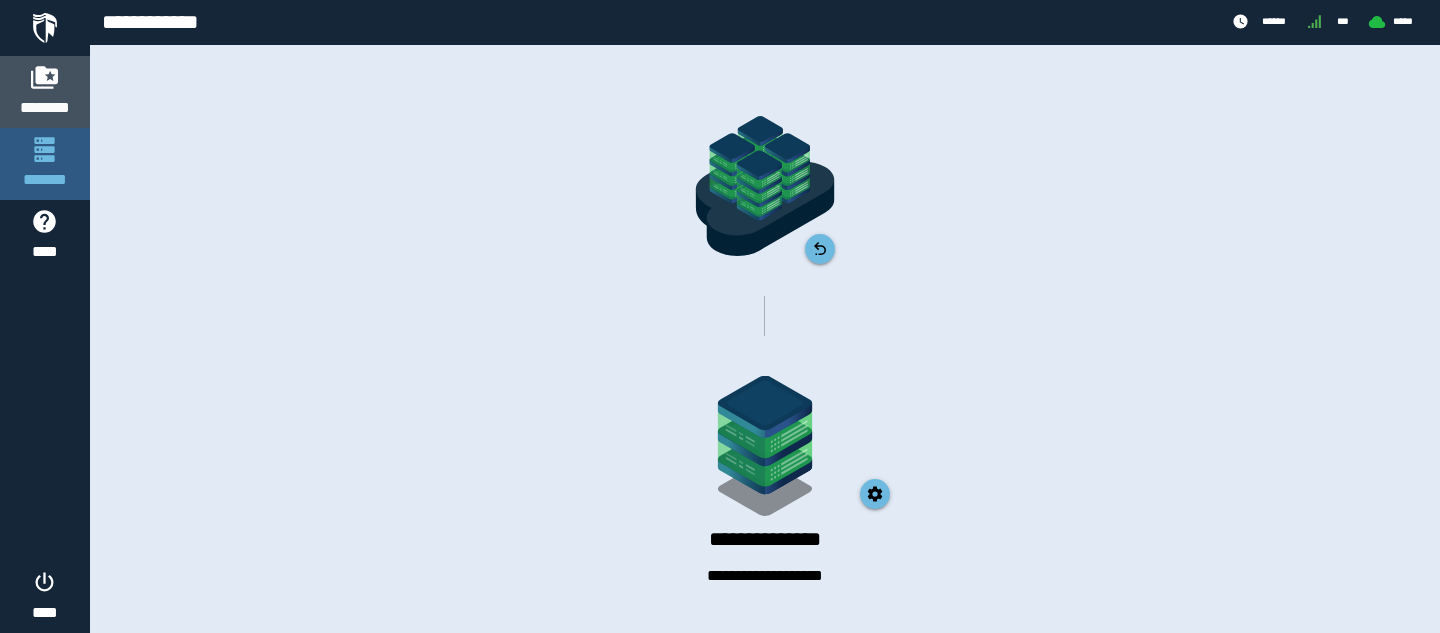 click at bounding box center [45, 77] 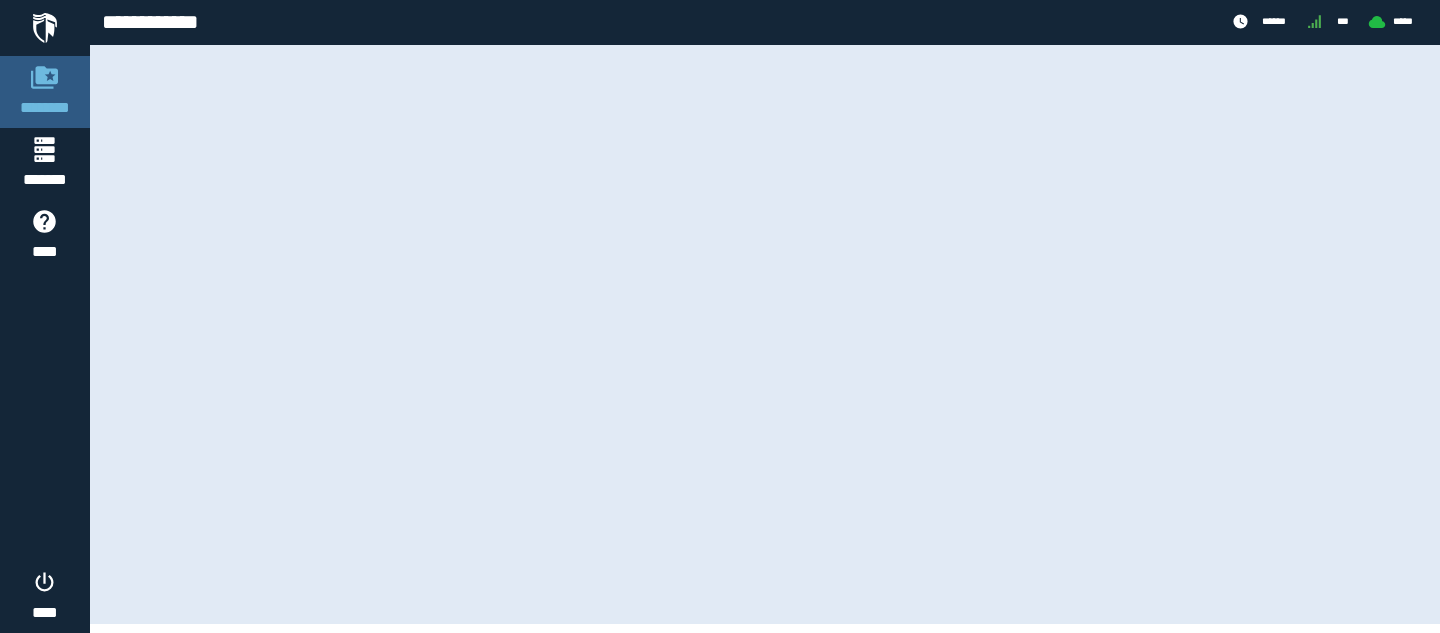 scroll, scrollTop: 0, scrollLeft: 0, axis: both 